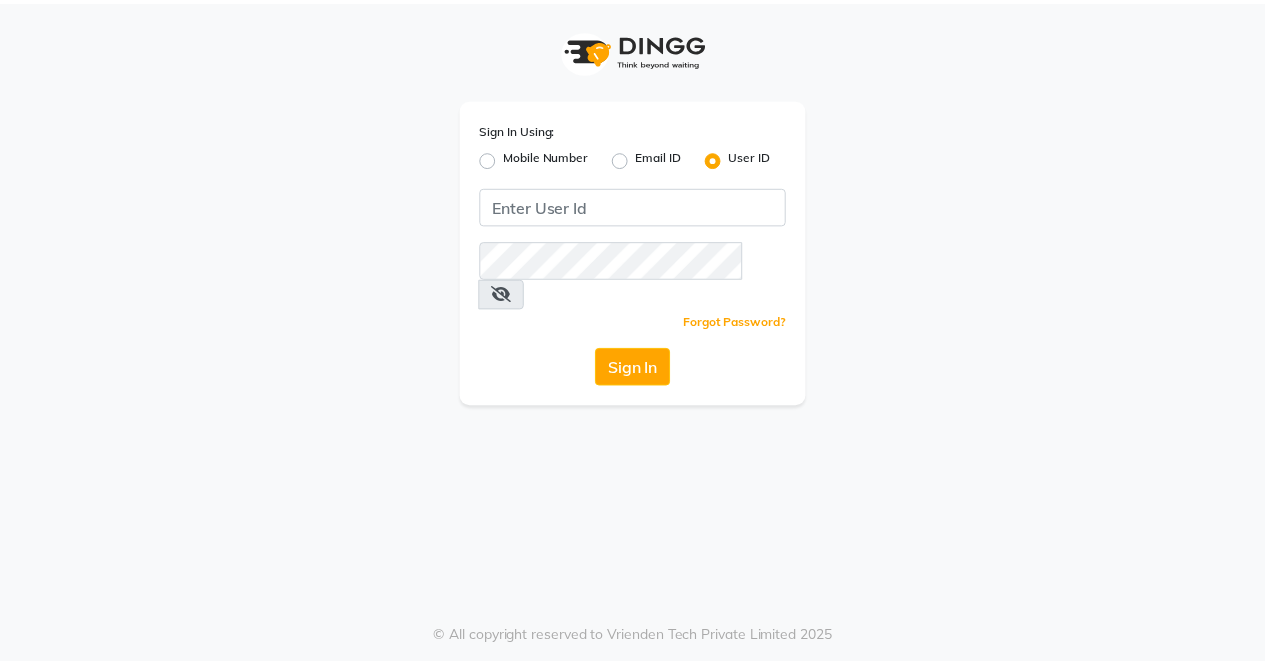 scroll, scrollTop: 0, scrollLeft: 0, axis: both 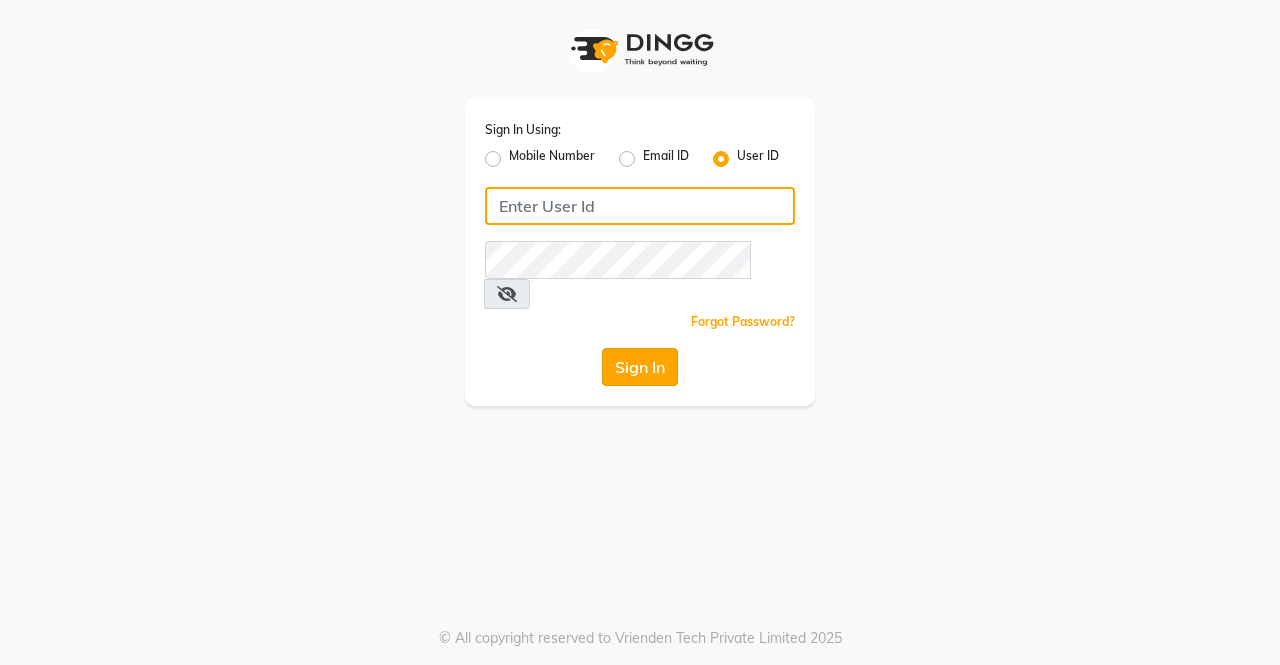 type on "ellegance" 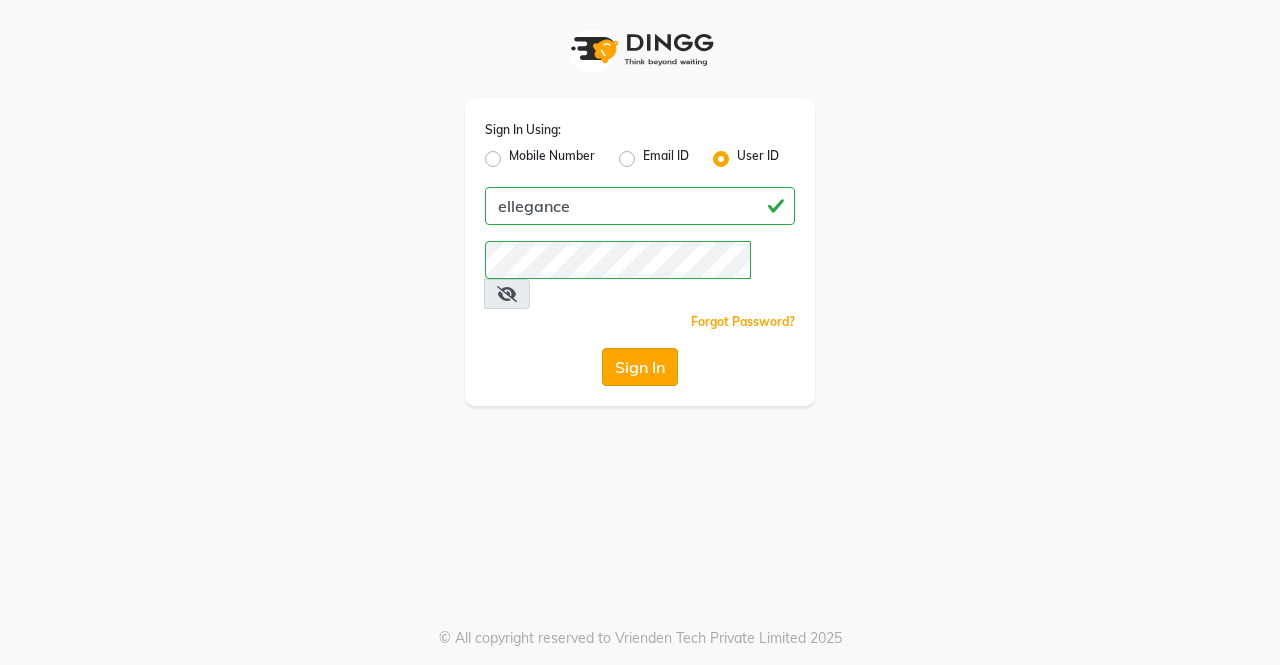 click on "Sign In" 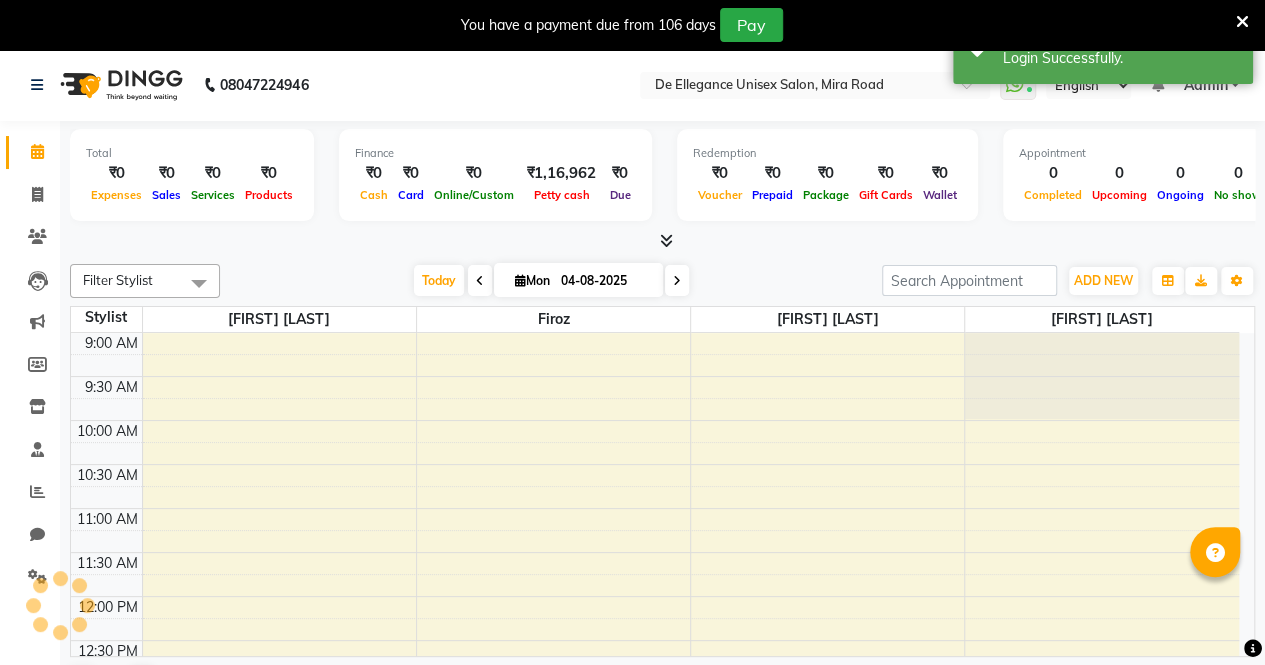 scroll, scrollTop: 0, scrollLeft: 0, axis: both 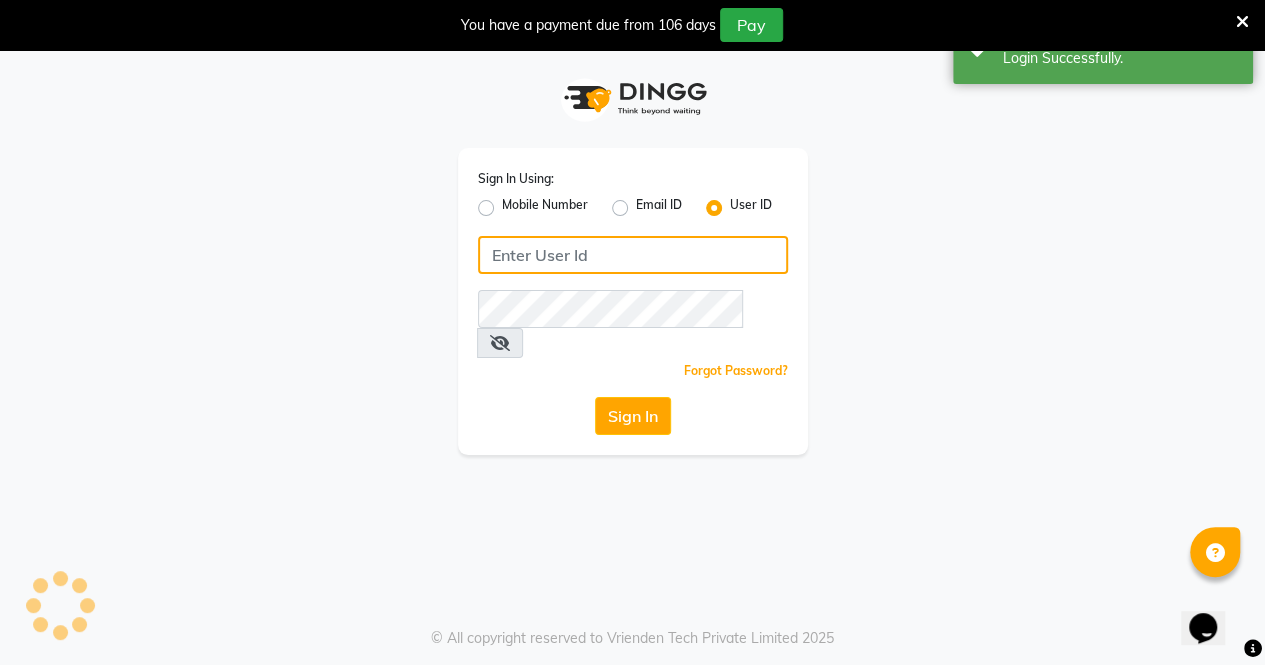 type on "ellegance" 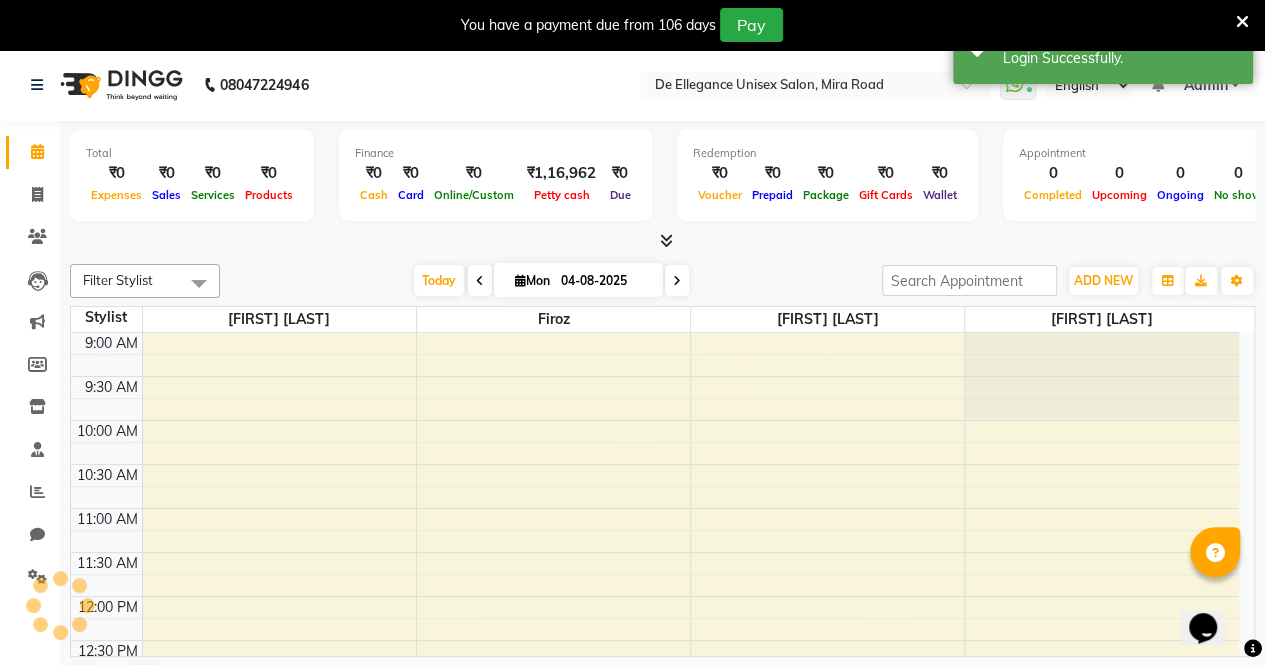 scroll, scrollTop: 0, scrollLeft: 0, axis: both 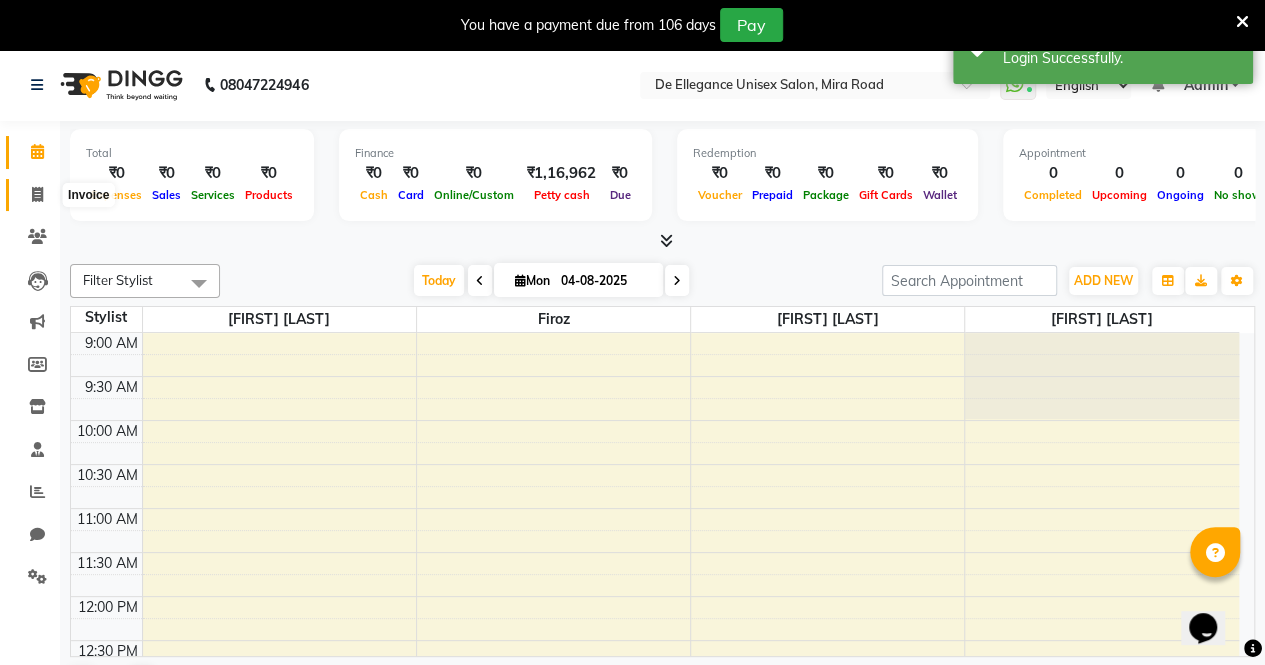 click 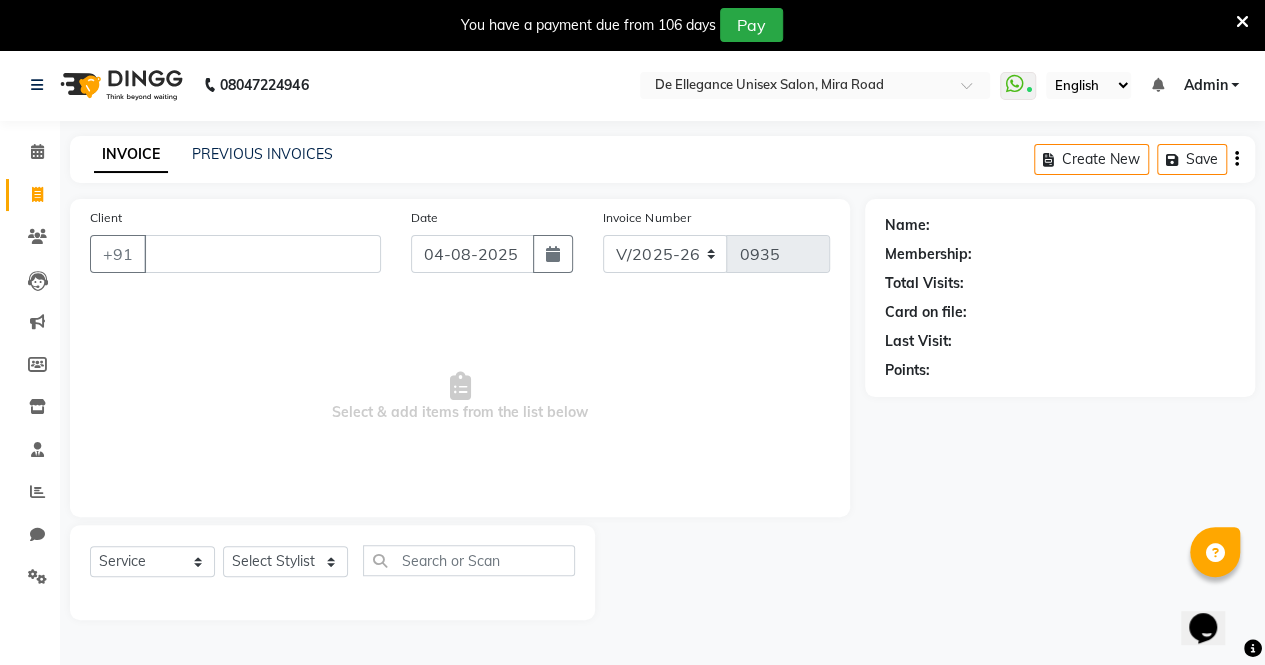 click on "Client" at bounding box center (262, 254) 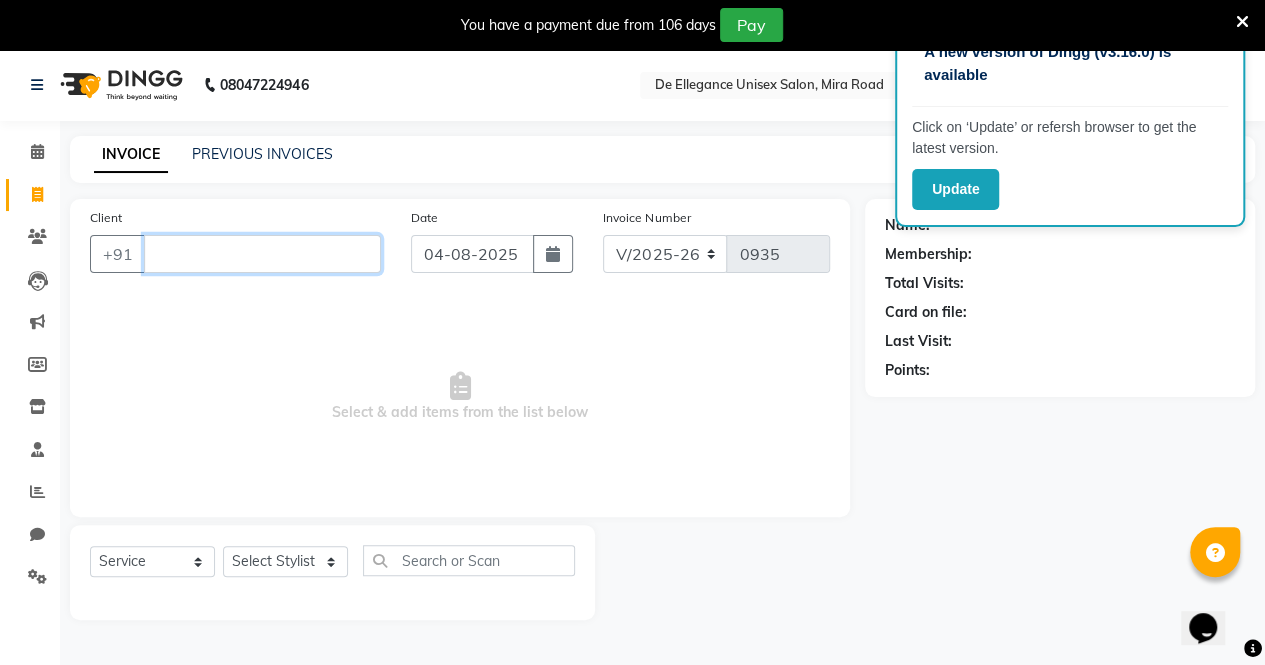 click on "Client" at bounding box center (262, 254) 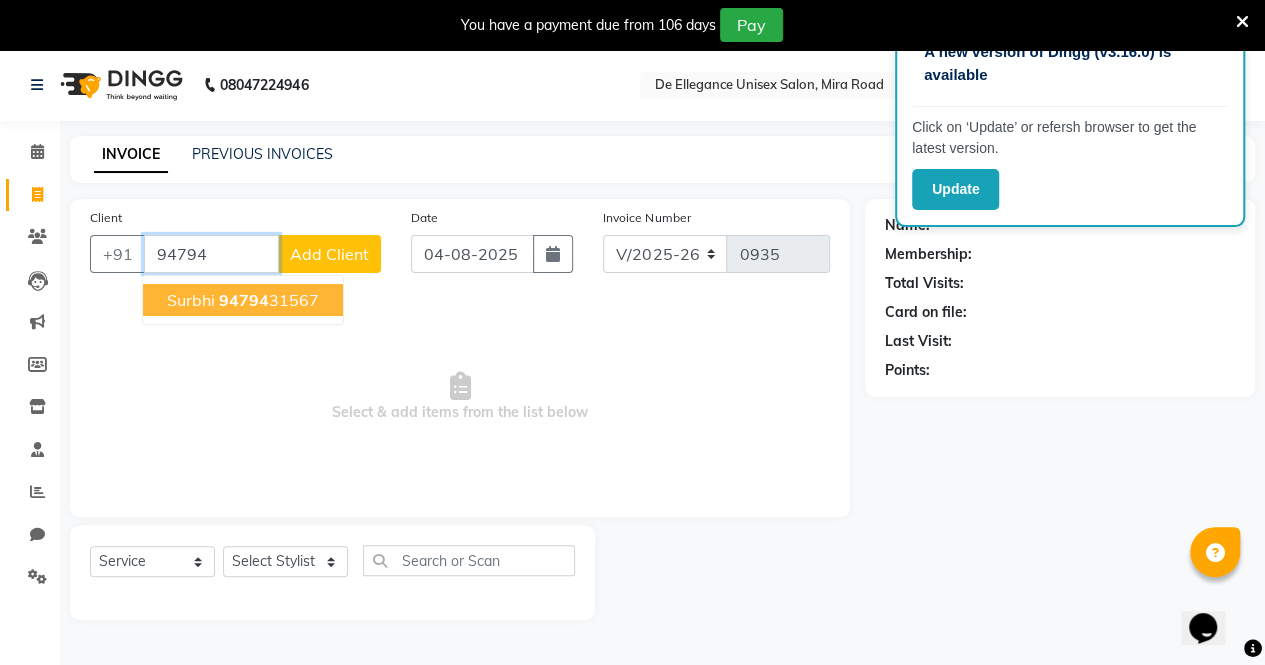 click on "94794" 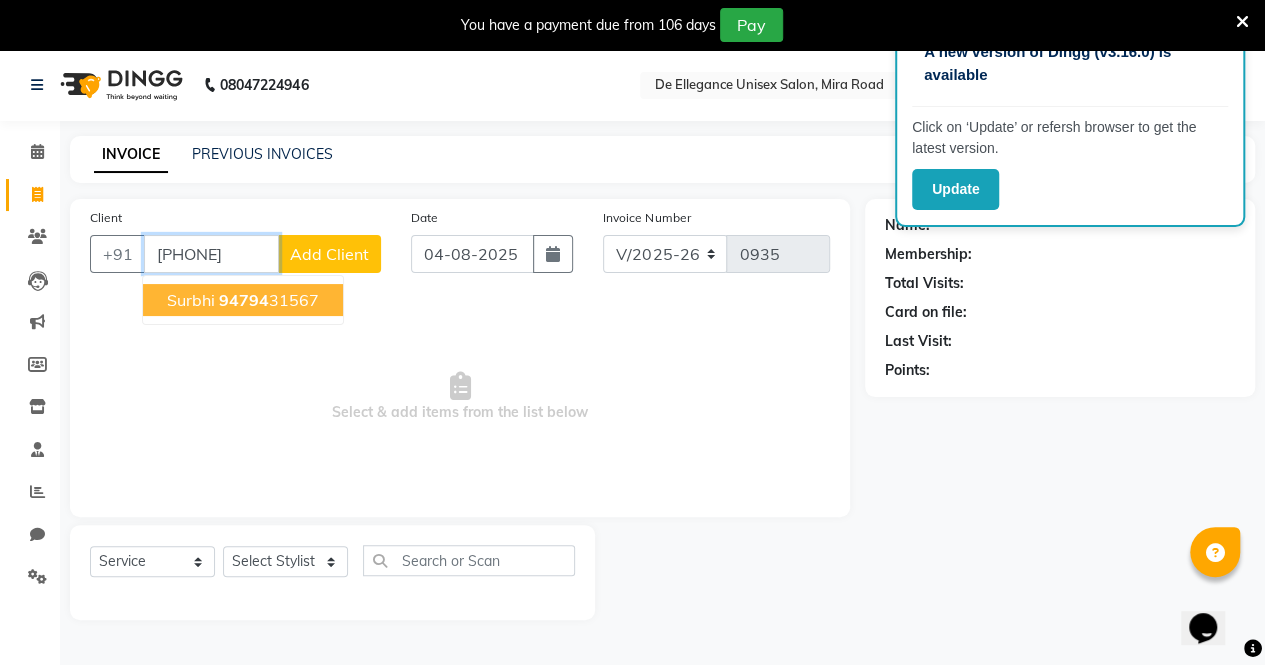 type on "[PHONE]" 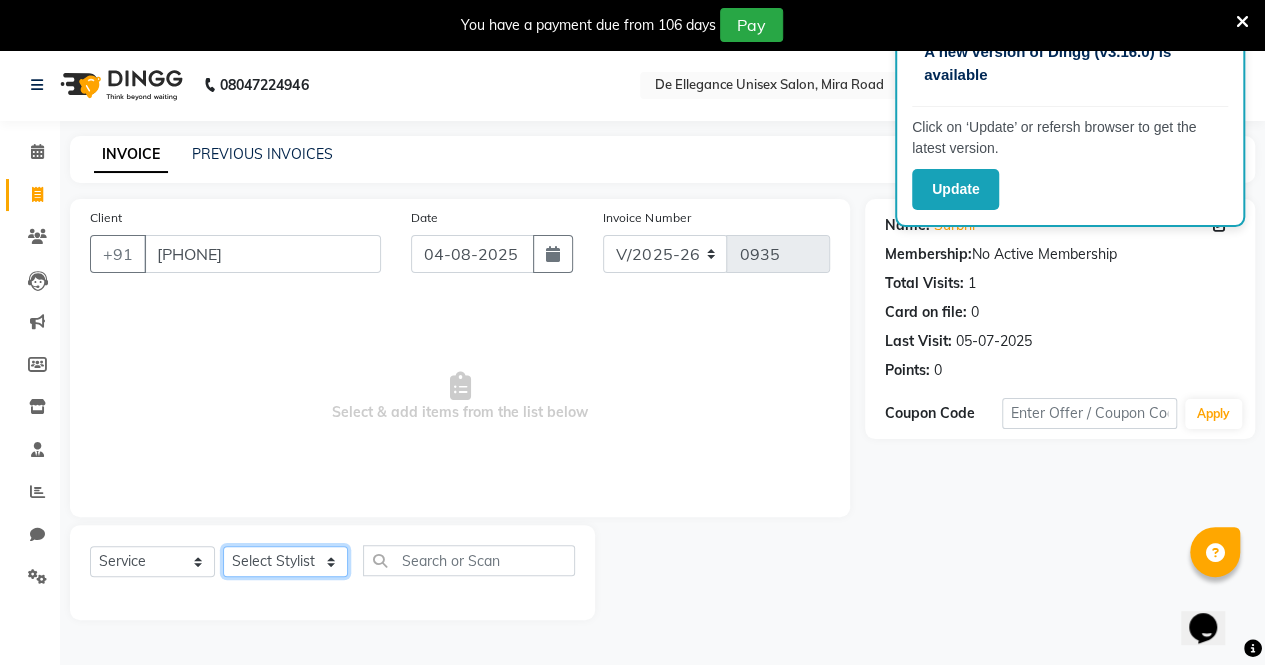 click on "Select Stylist azar khan Firoz Pallavi Singh Sadhana Choudhary salman ansari" 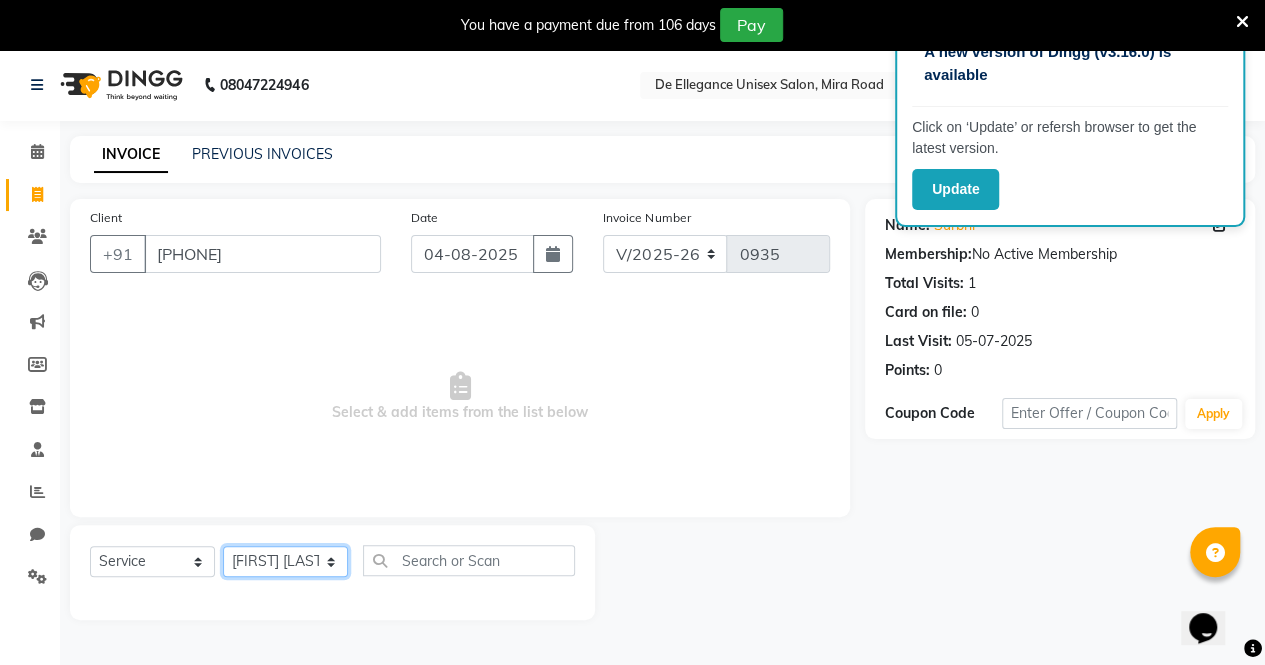click on "Select Stylist azar khan Firoz Pallavi Singh Sadhana Choudhary salman ansari" 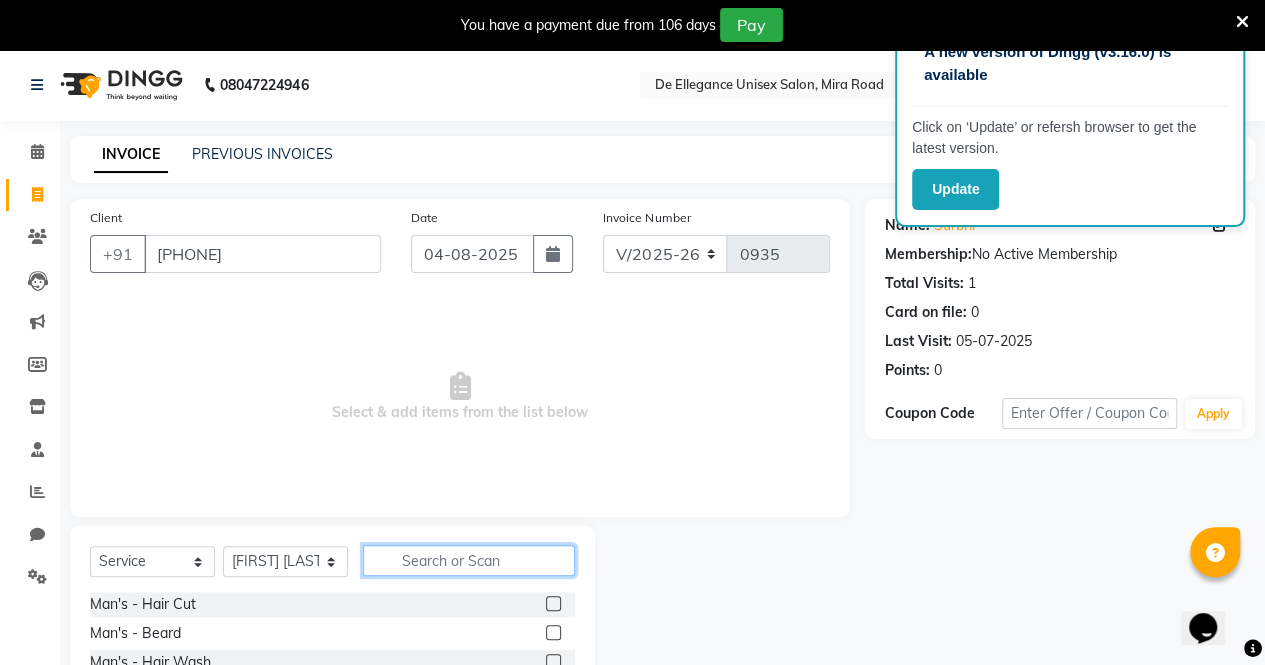 click 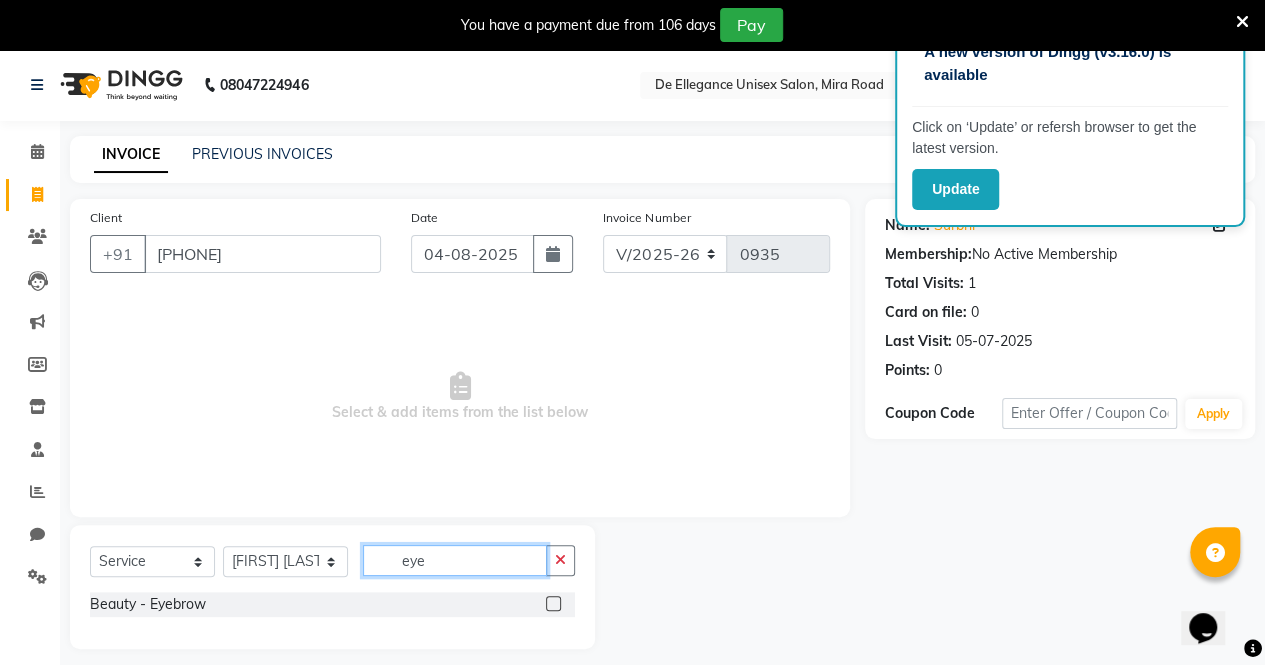 type on "eye" 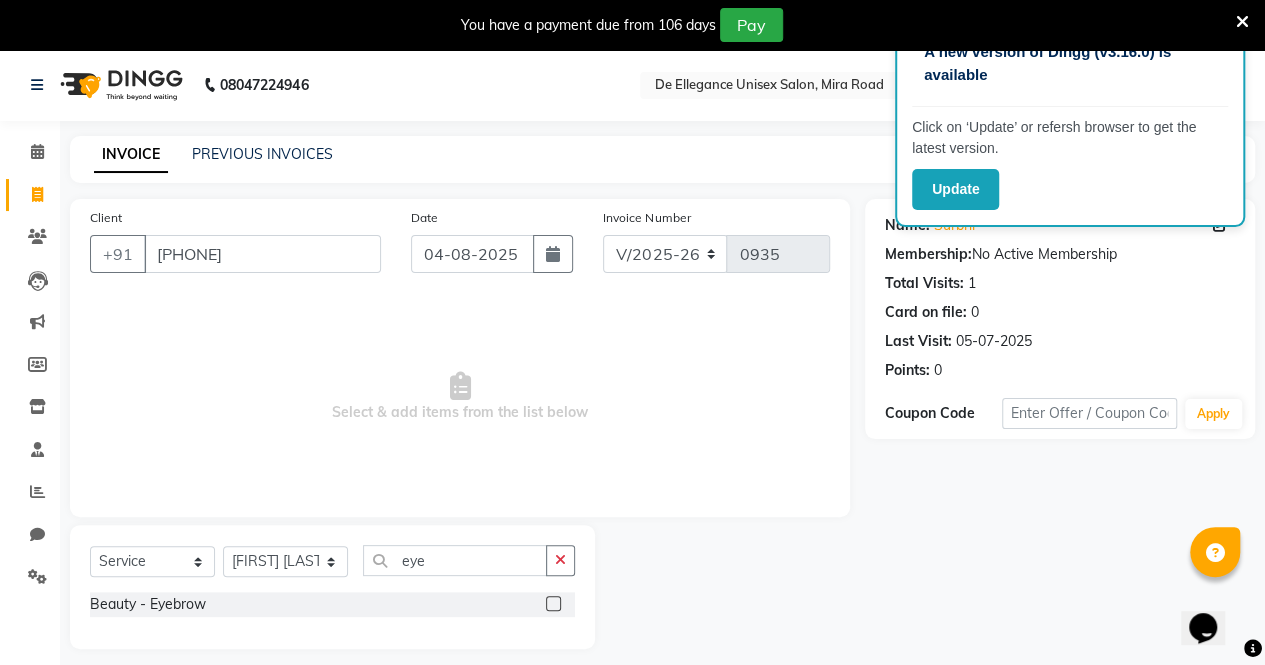 click 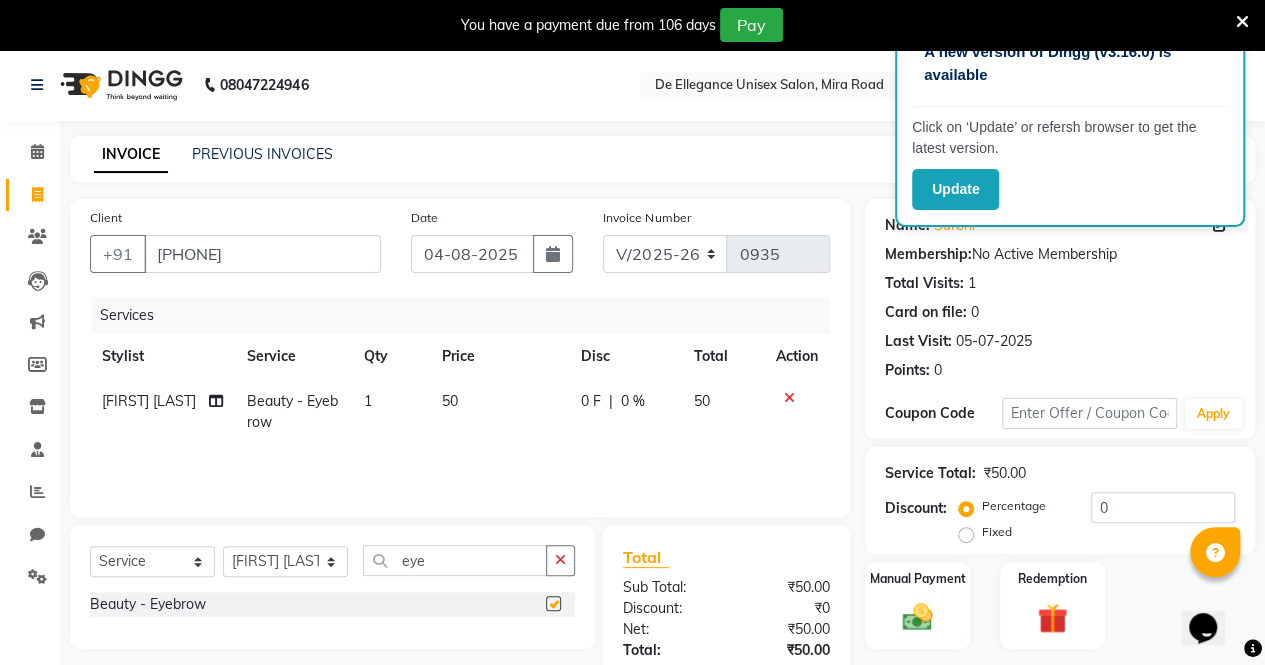 checkbox on "false" 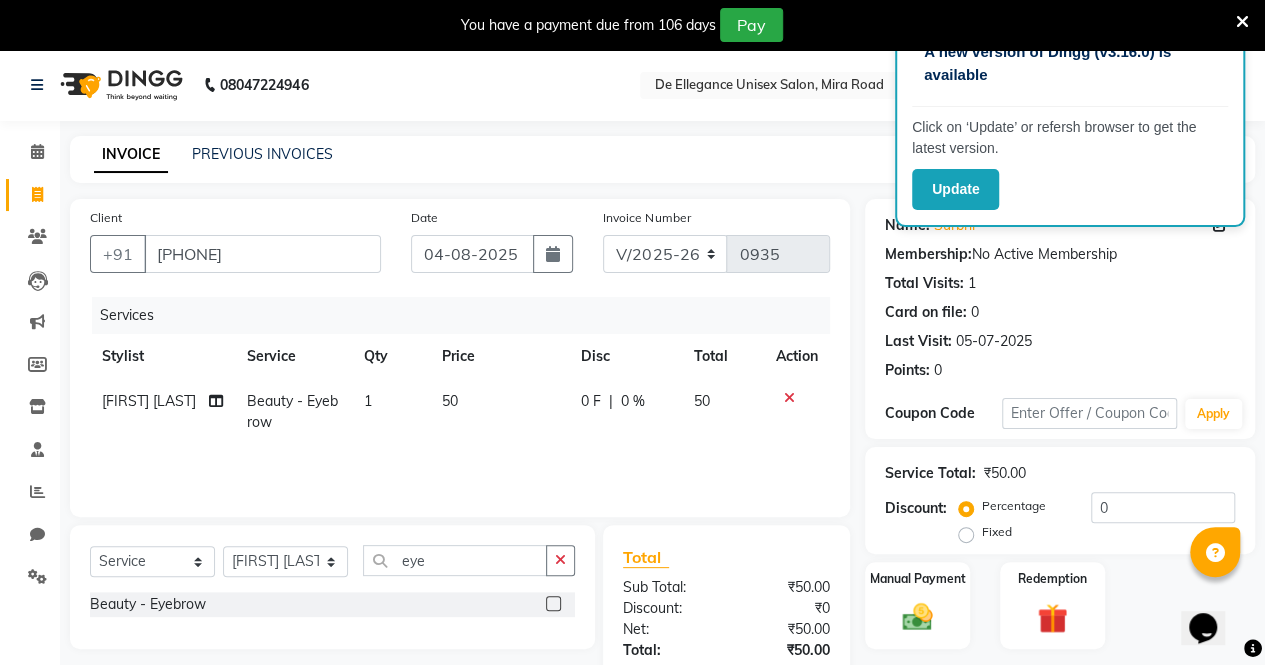 scroll, scrollTop: 140, scrollLeft: 0, axis: vertical 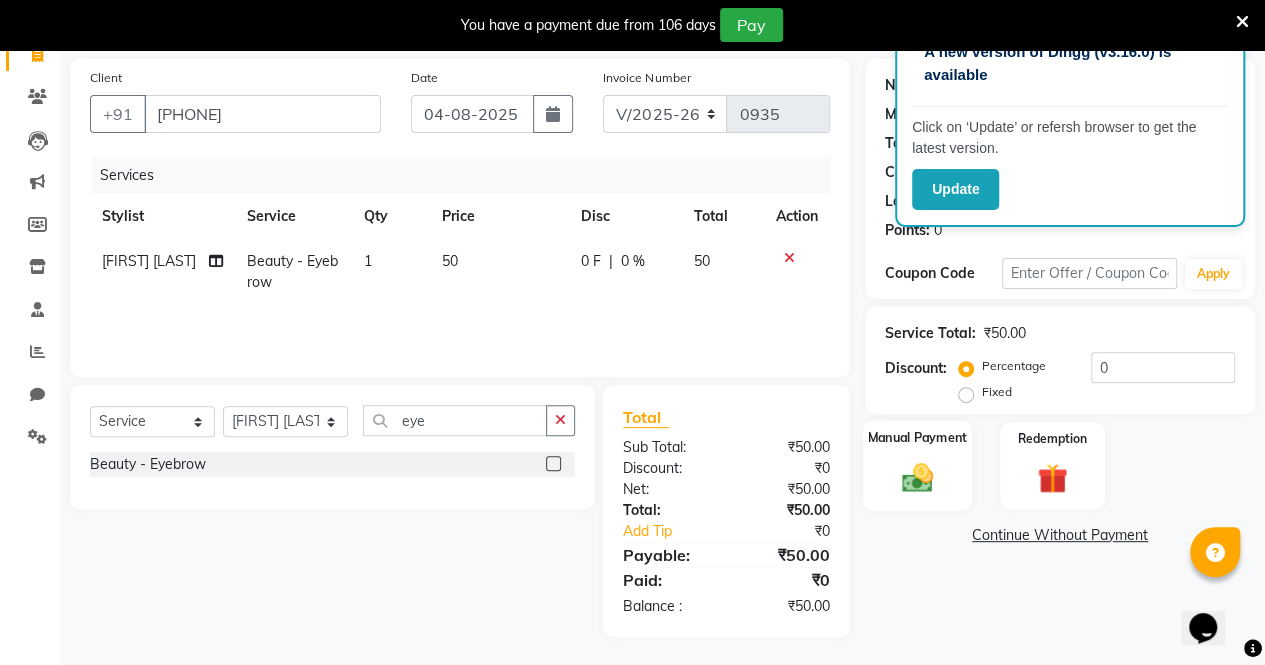 click on "Manual Payment" 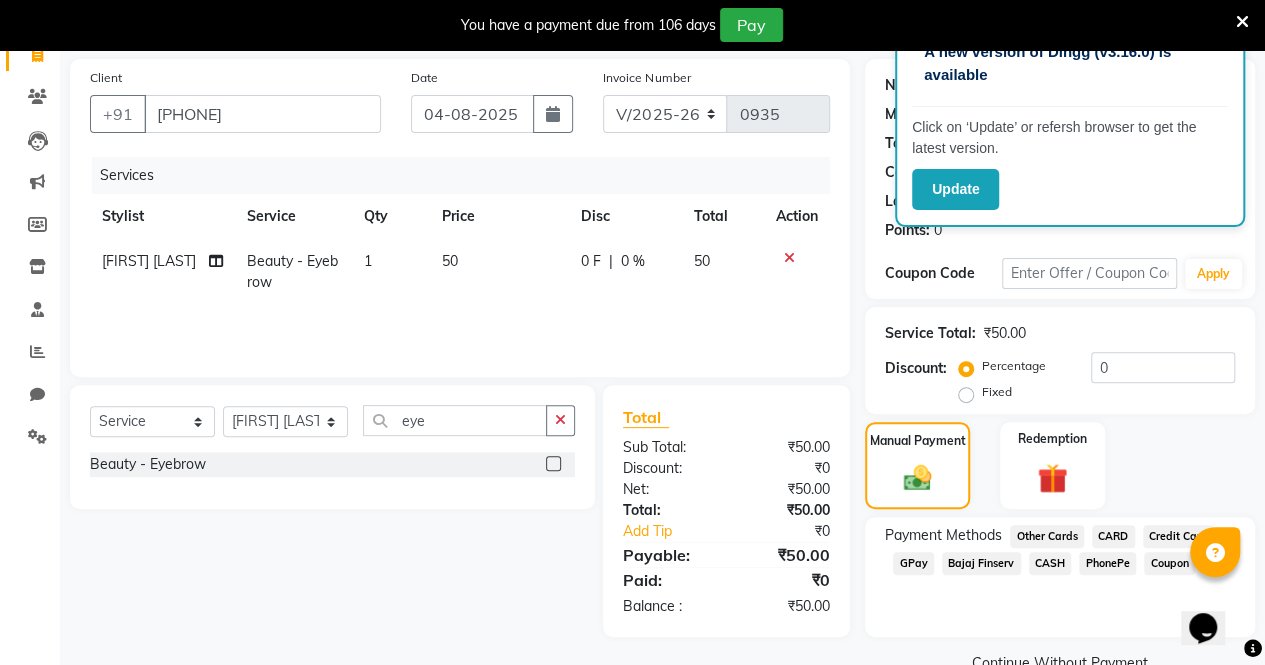 click on "GPay" 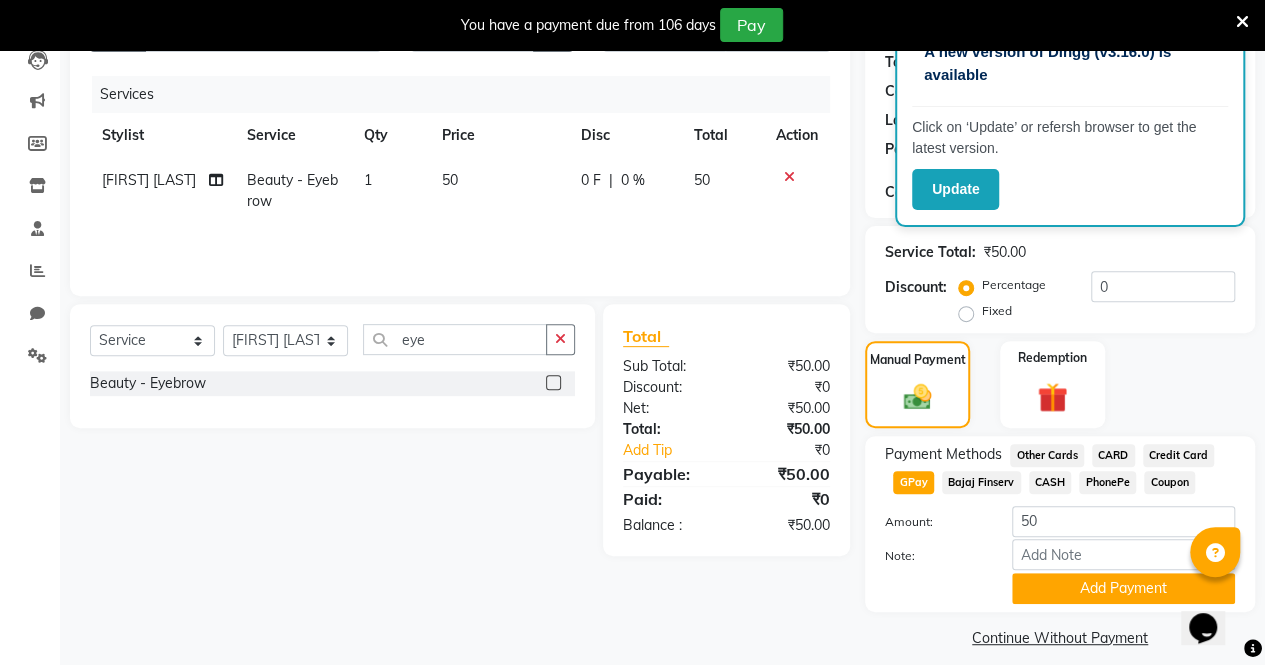 scroll, scrollTop: 238, scrollLeft: 0, axis: vertical 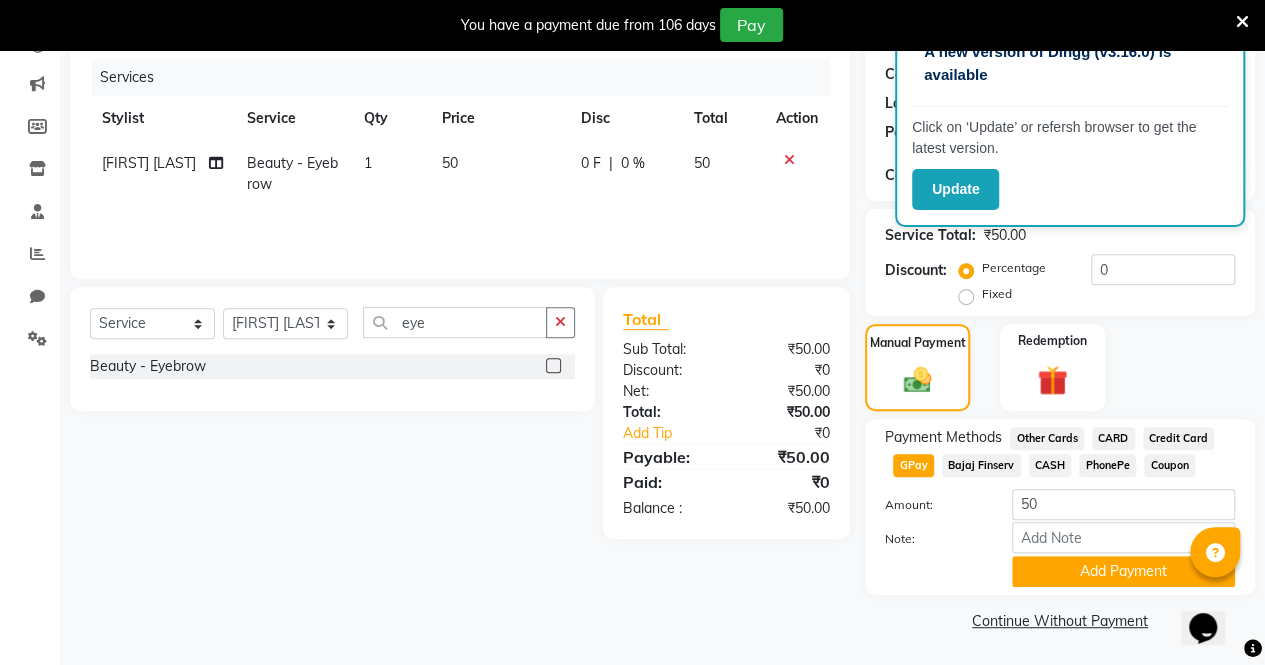 click on "CASH" 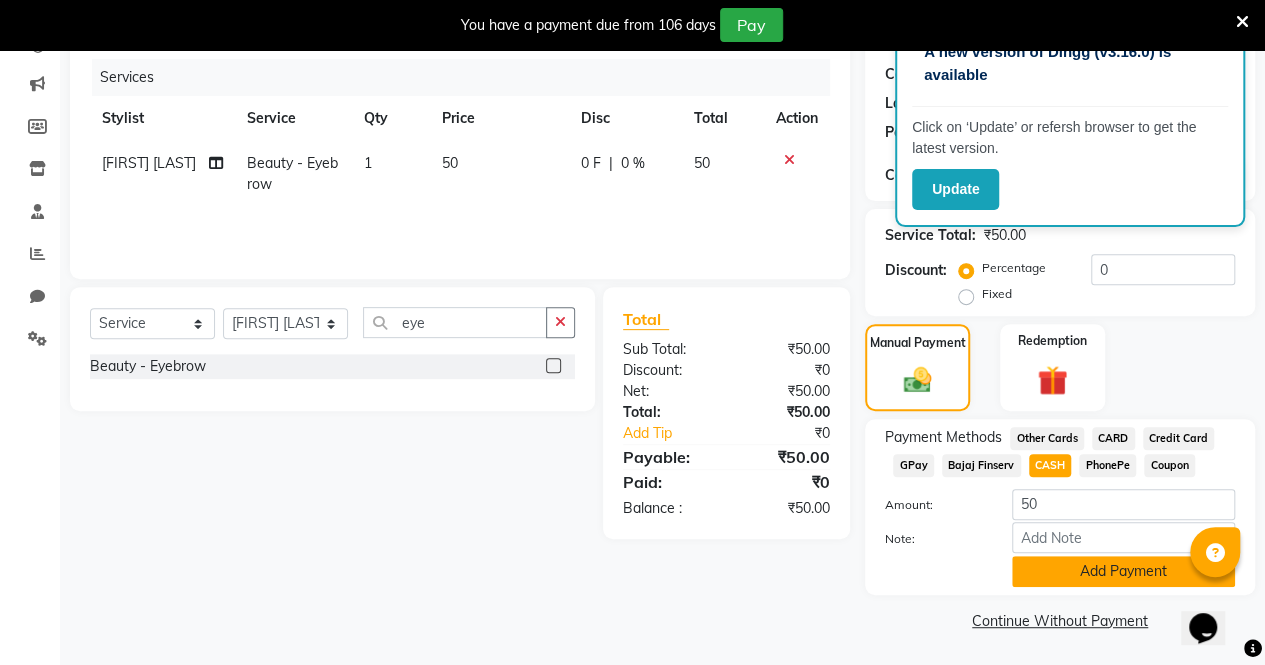 click on "Add Payment" 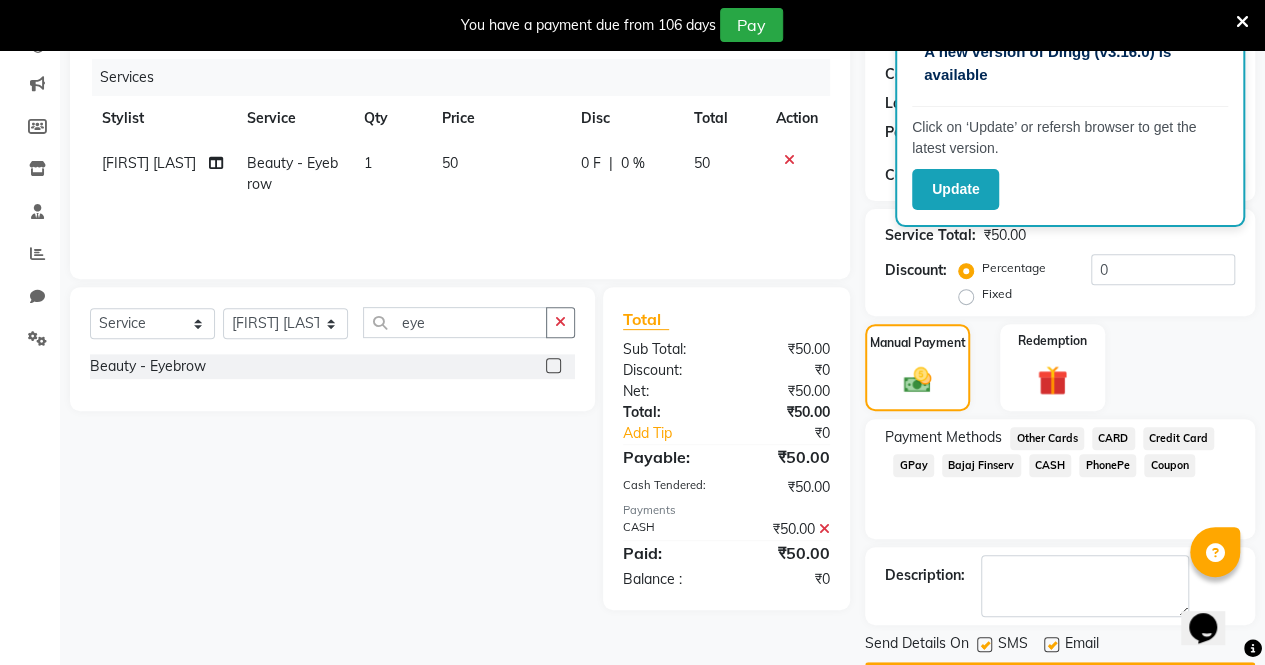 scroll, scrollTop: 294, scrollLeft: 0, axis: vertical 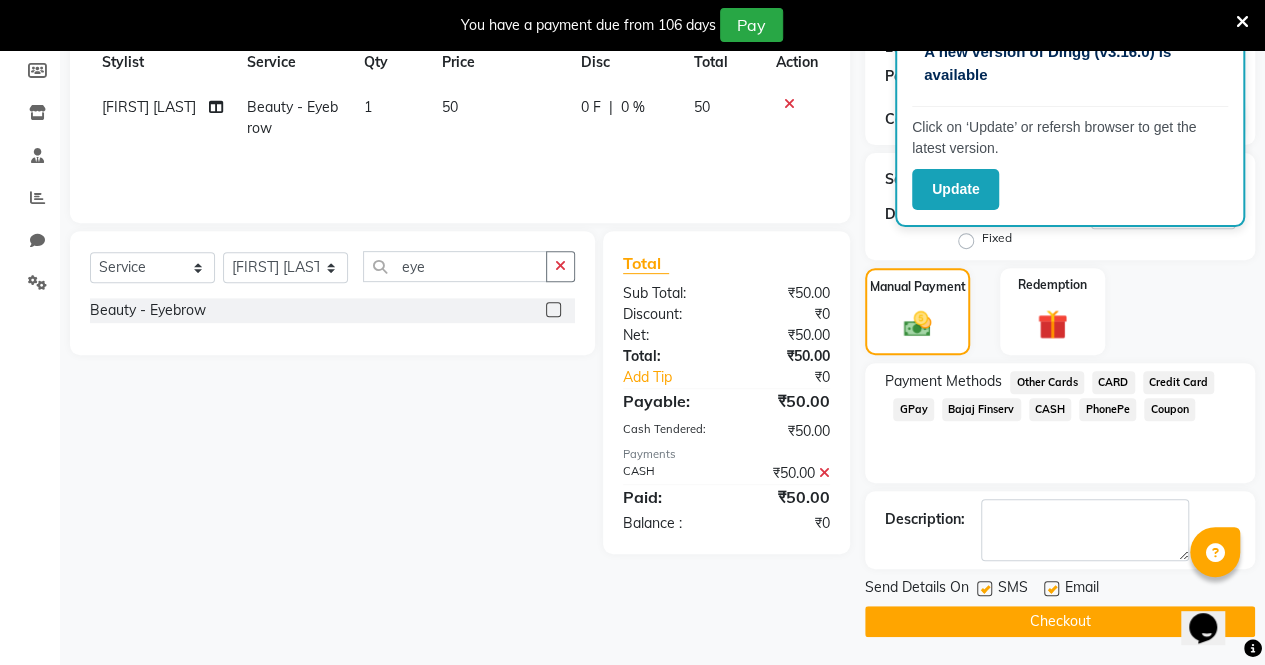 click 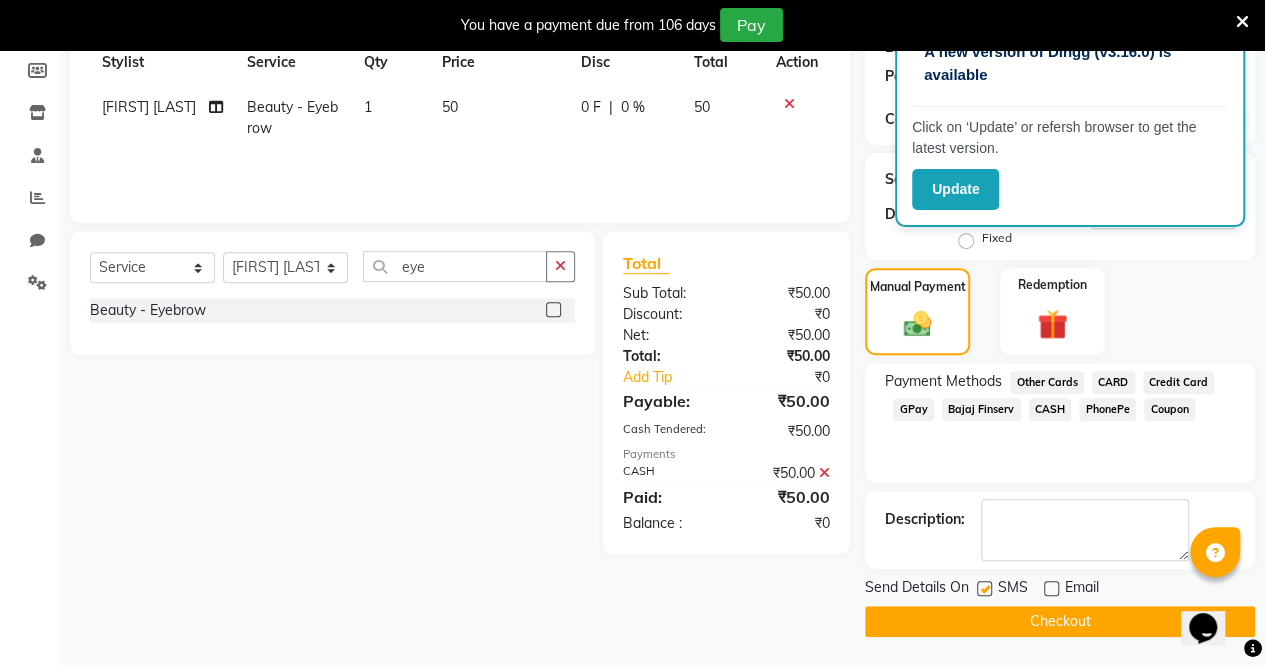 click 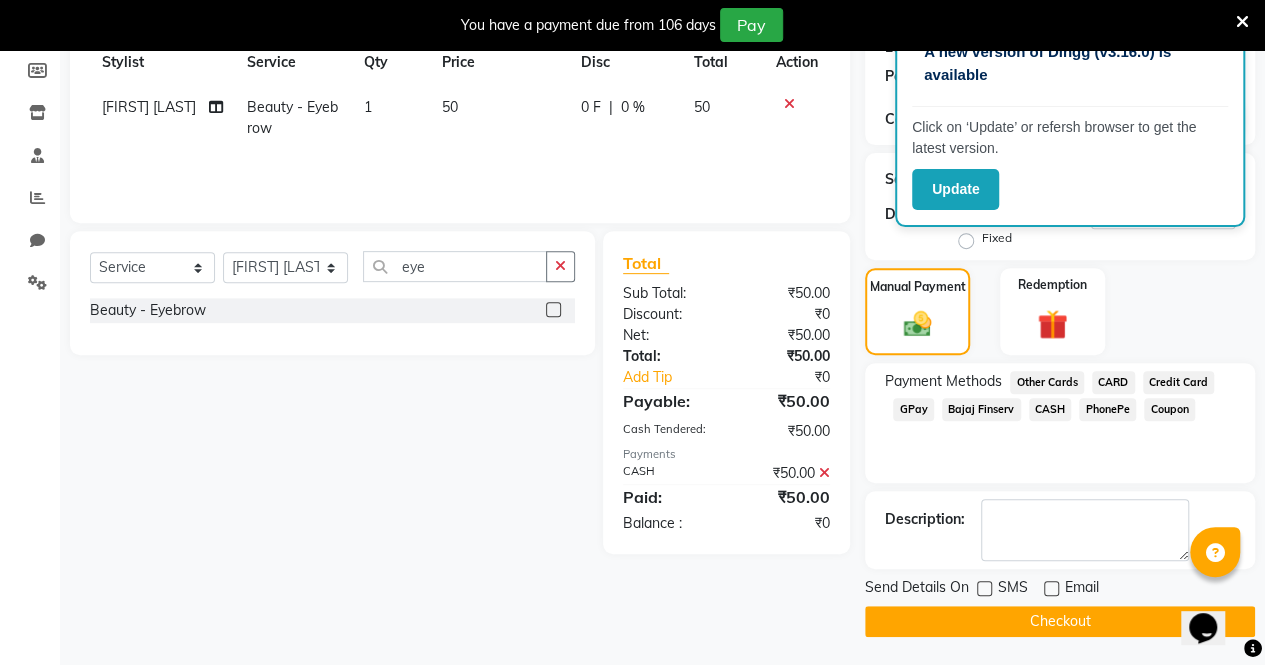 click on "Checkout" 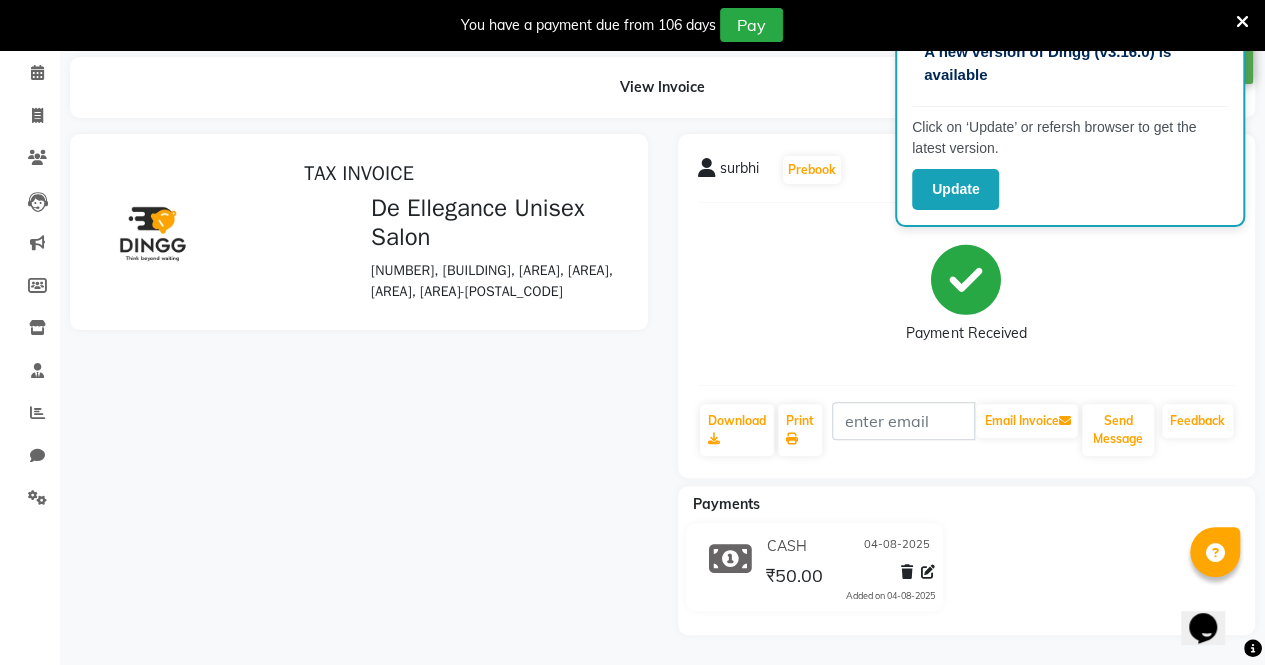 scroll, scrollTop: 0, scrollLeft: 0, axis: both 